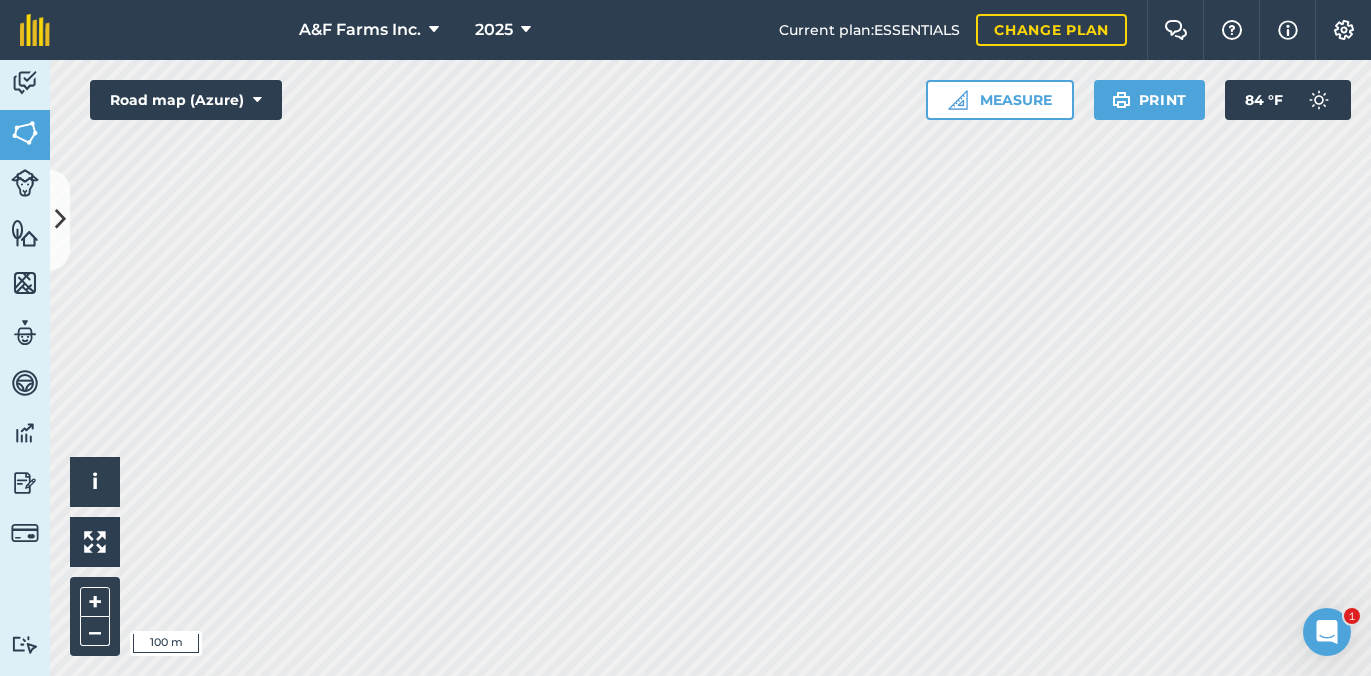 scroll, scrollTop: 0, scrollLeft: 0, axis: both 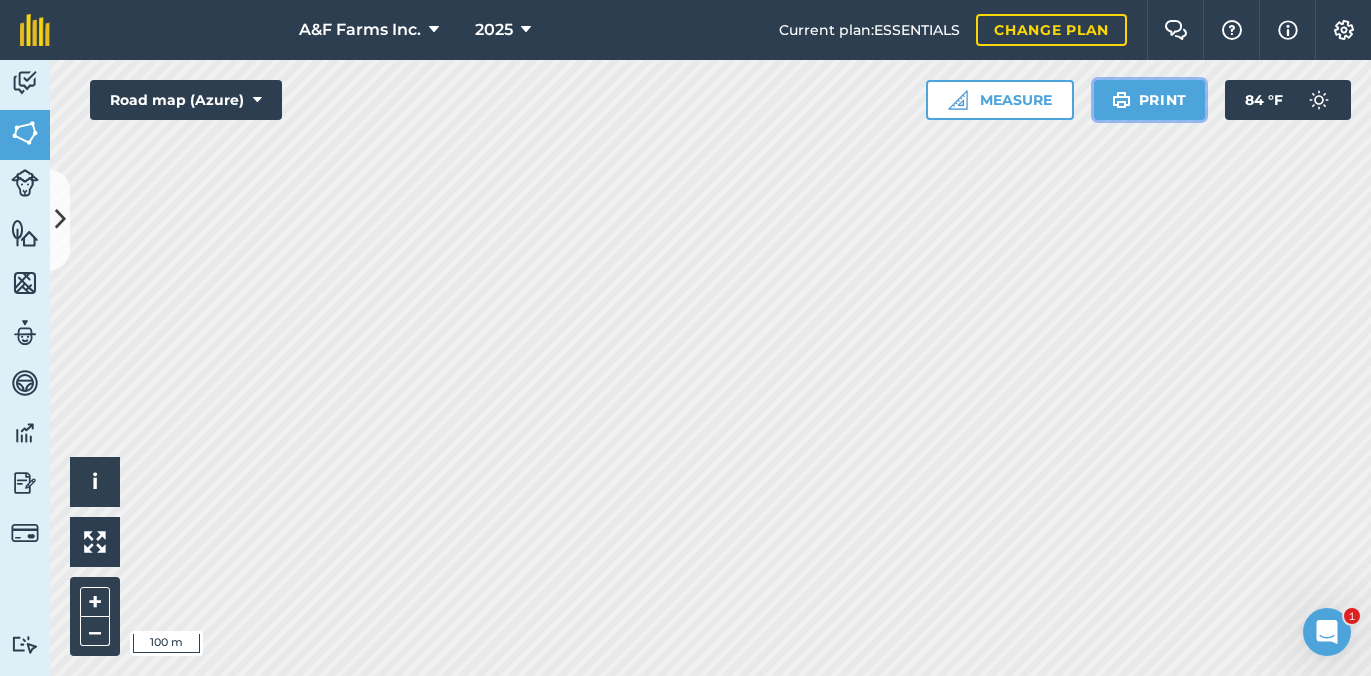 click at bounding box center (1121, 100) 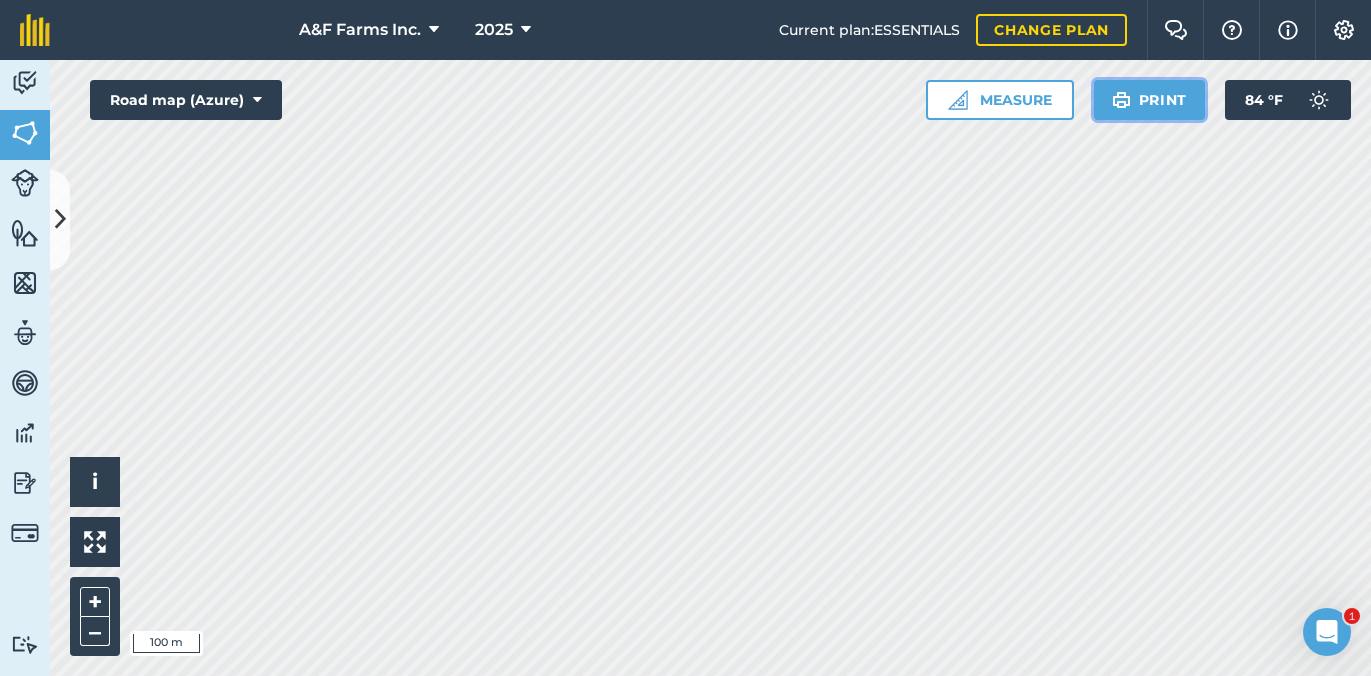 click on "Print" at bounding box center [1150, 100] 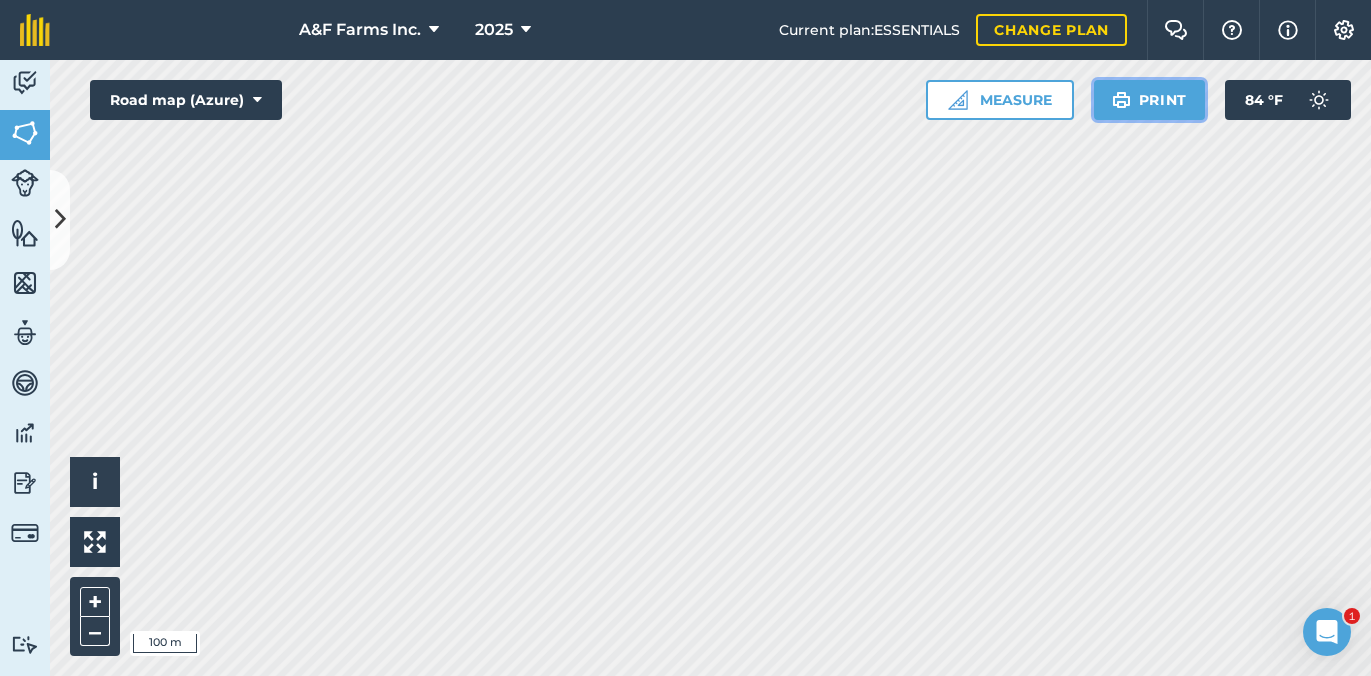 click on "Print" at bounding box center (1150, 100) 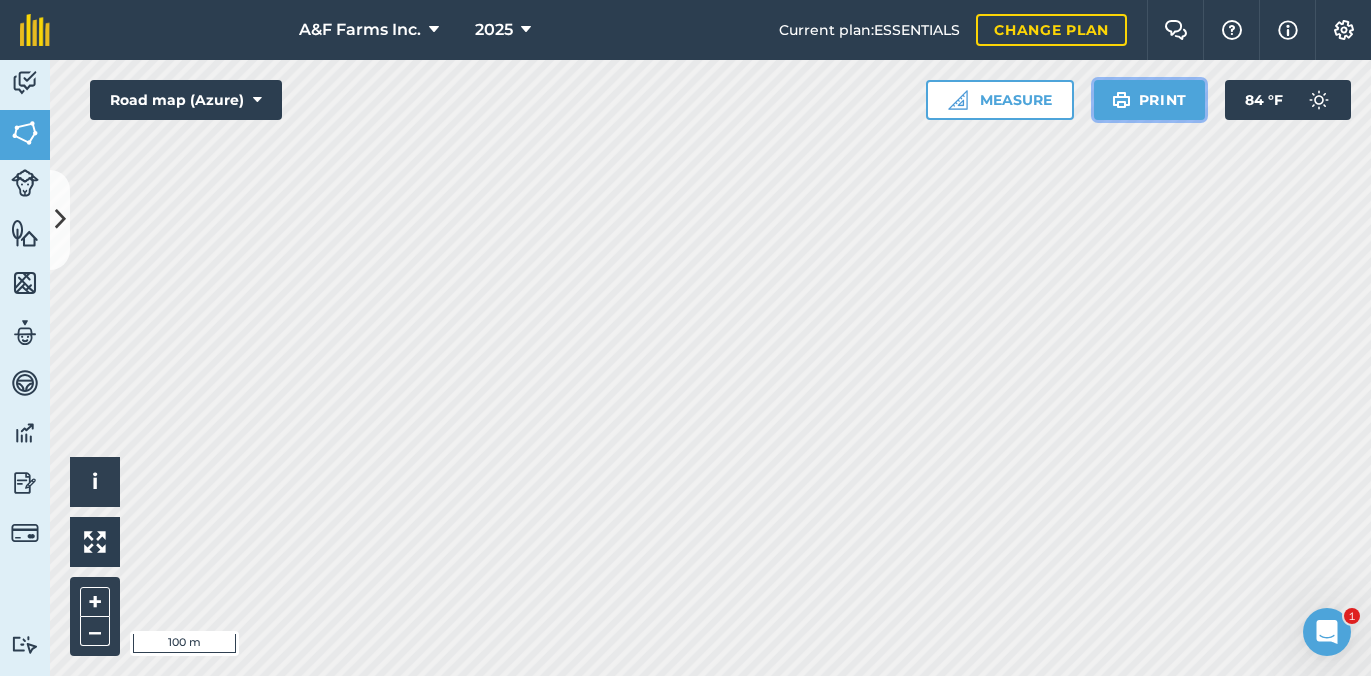 click on "Print" at bounding box center (1150, 100) 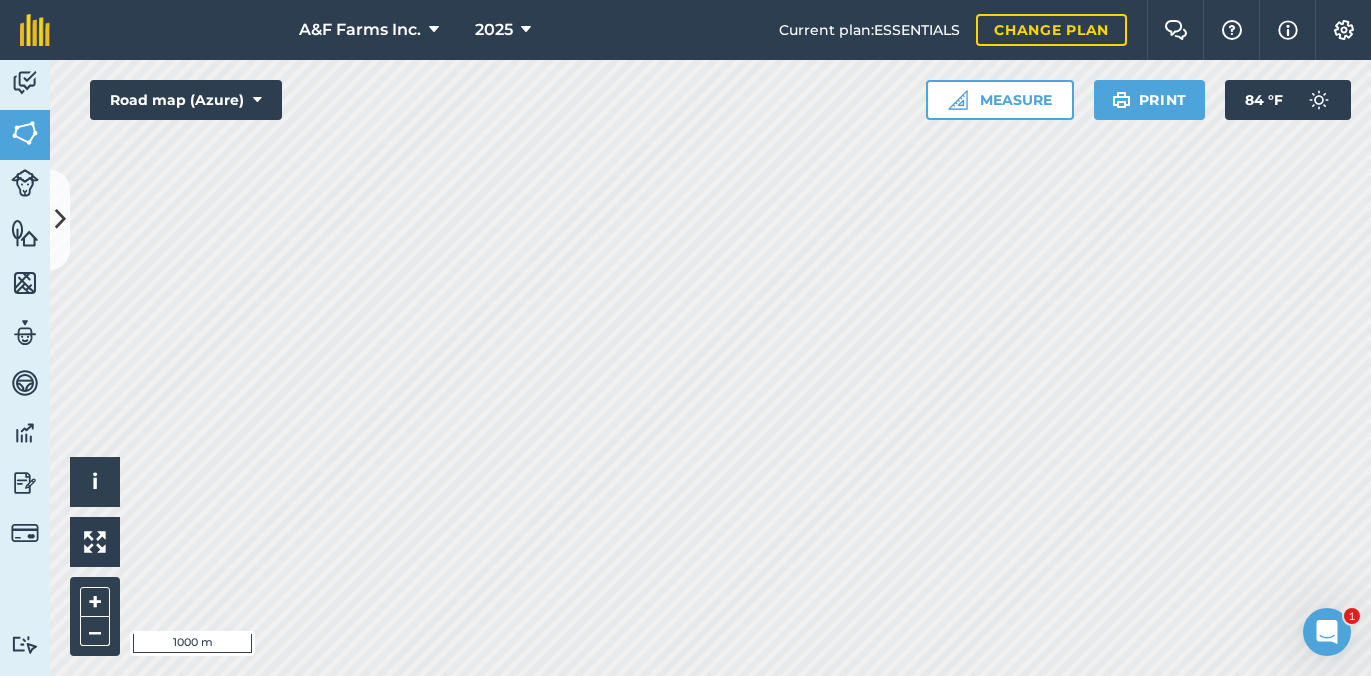 click on "A&F Farms Inc.  2025 Current plan :  ESSENTIALS   Change plan Farm Chat Help Info Settings A&F Farms Inc.   -  2025 Reproduced with the permission of  Microsoft Printed on  [DATE] Field usages No usage set Fallow Idle  SUGARCANE - 1st SUGARCANE - 2nd SUGARCANE - 3rd SUGARCANE - 4th SUGARCANE - Plant Feature types Area Activity Fields Livestock Features Maps Team Vehicles Data Reporting Billing Tutorials Tutorials Fields   Add   Set usage Visibility: On Total area :  3,614   Ac Edit fields By usages, Filters (1) Fallow 876.8   Ac AG50 10.32   Ac AG52 19.08   Ac AG6 7   Ac CK1 4.871   Ac CK3 13.4   Ac CLECO3 5.461   Ac CLECO4 13.22   Ac CRWF12 40.95   Ac CRWF14 7.731   Ac CRWF15 5.604   Ac CRWF19 6.983   Ac CRWF2 50.03   Ac CRWF21 15.96   Ac CRWF8 5.021   Ac CRWF9 52.28   Ac CTL 72(9.82) 5.37   Ac CTL75 16.44   Ac CTL76 22.05   Ac CTL77 15.02   Ac DC-RB17 8.996   Ac DC-RB18 13.46   Ac DC-RB19 7.002   Ac DC-RB22 24.26   Ac DC-RB24 22.34   Ac DC-RB25 21.29   Ac DC-RB27 12.46   Ac DC-RB28 11.24" at bounding box center (685, 338) 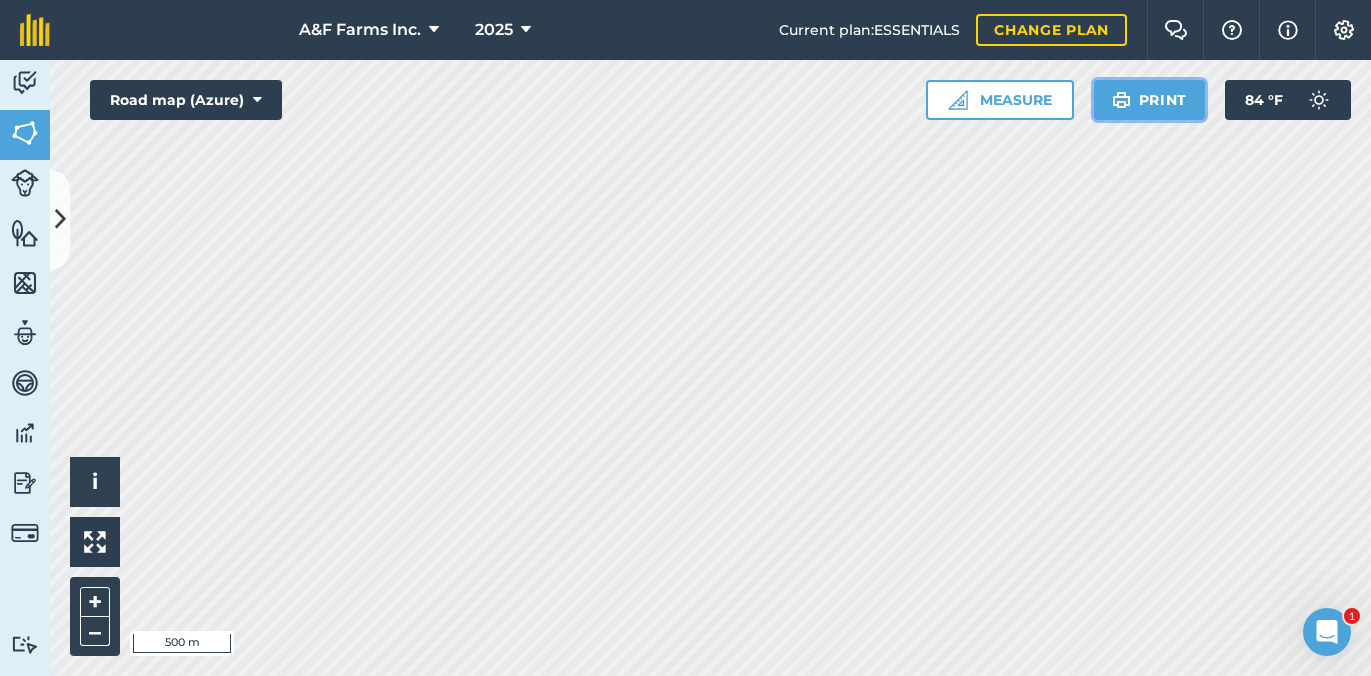 click on "Print" at bounding box center [1150, 100] 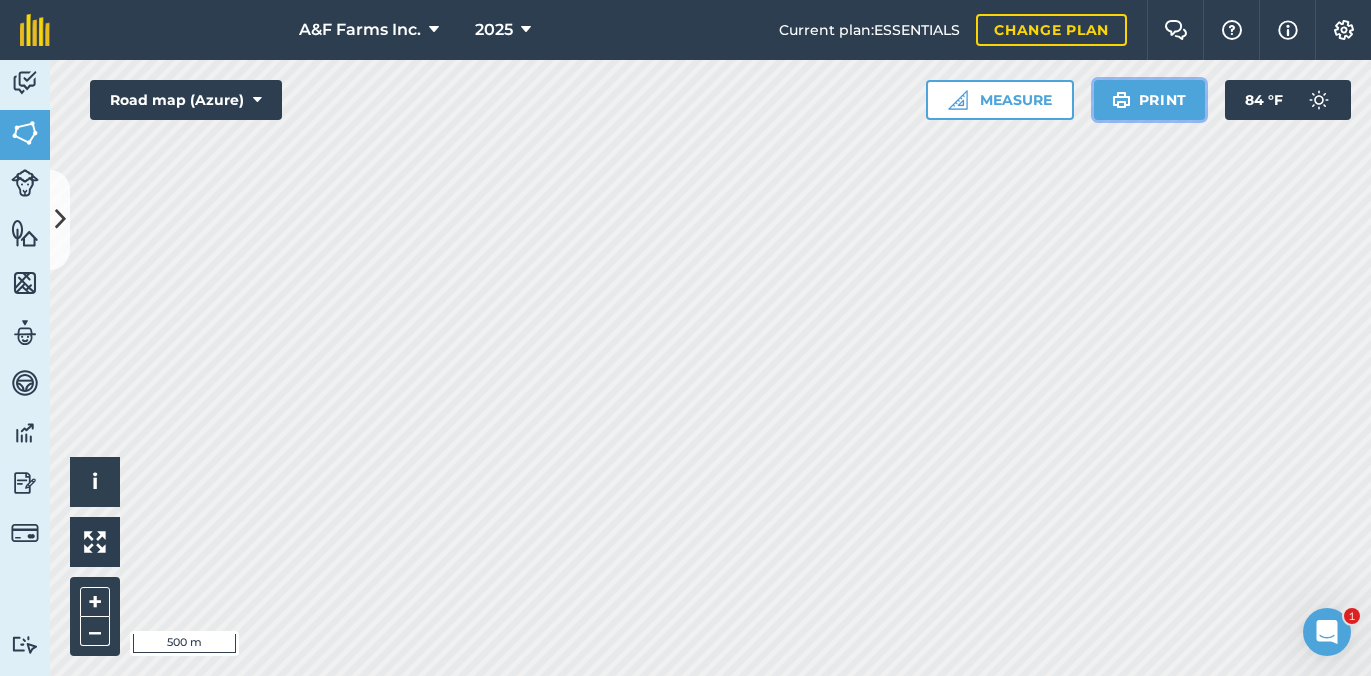 click on "Print" at bounding box center [1150, 100] 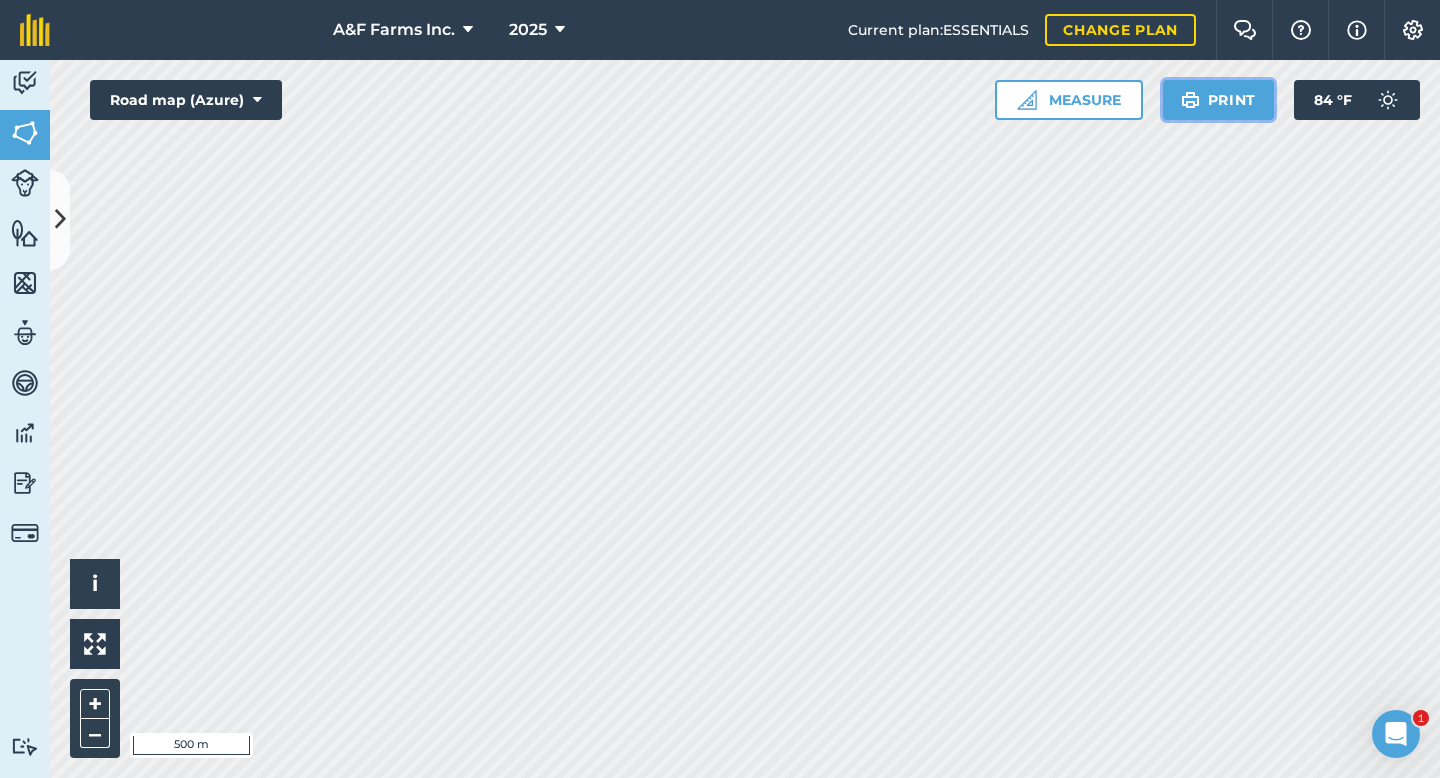 click at bounding box center [1190, 100] 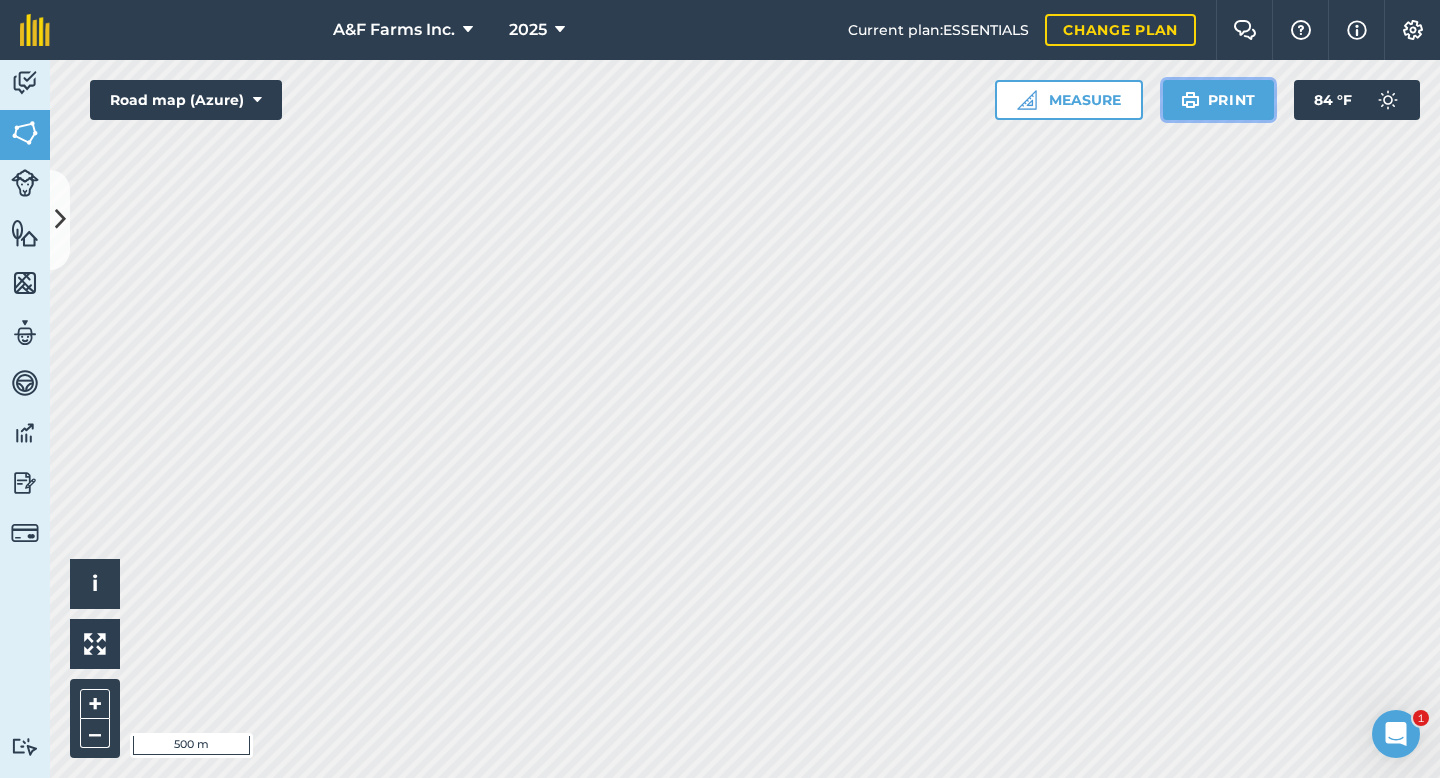 click on "Print" at bounding box center [1219, 100] 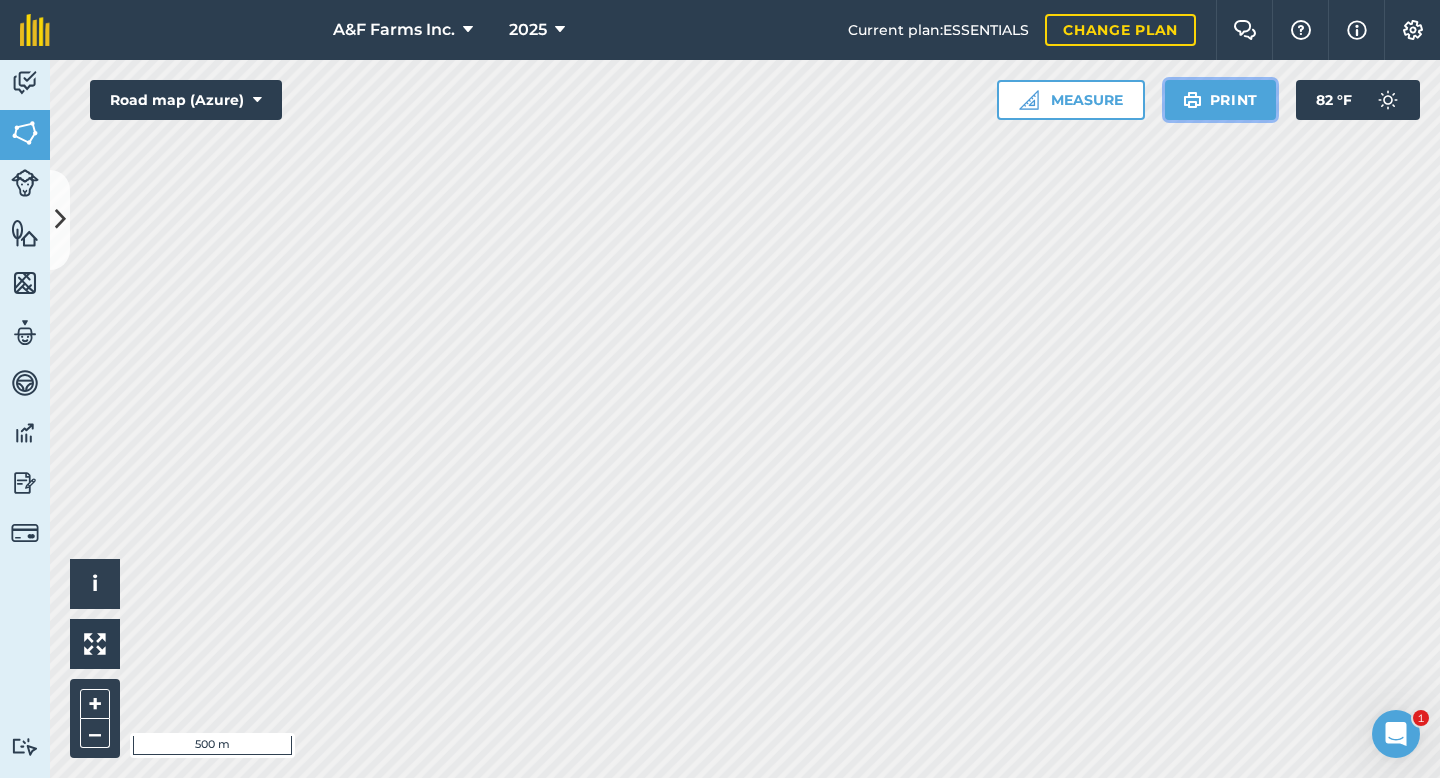 click on "Print" at bounding box center (1221, 100) 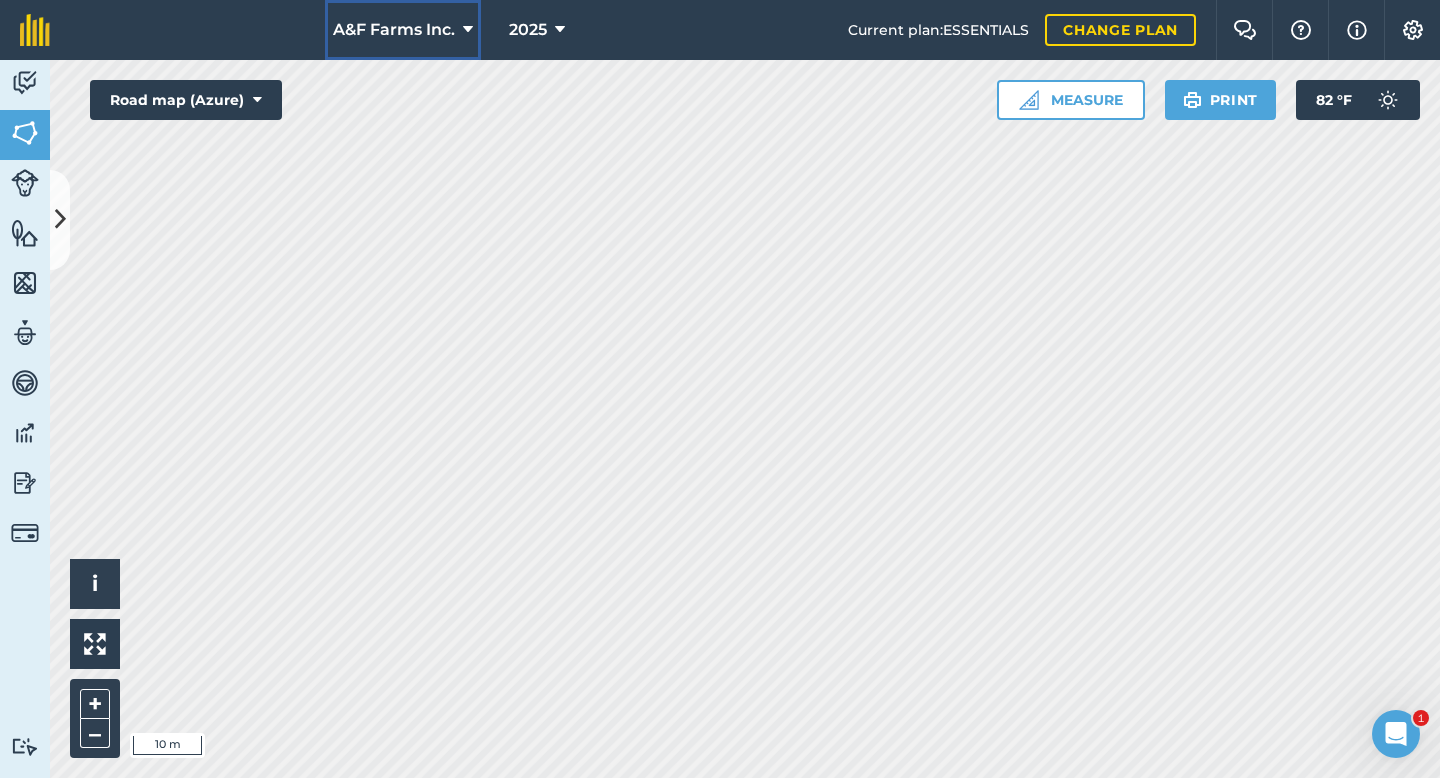 click on "A&F Farms Inc." at bounding box center (403, 30) 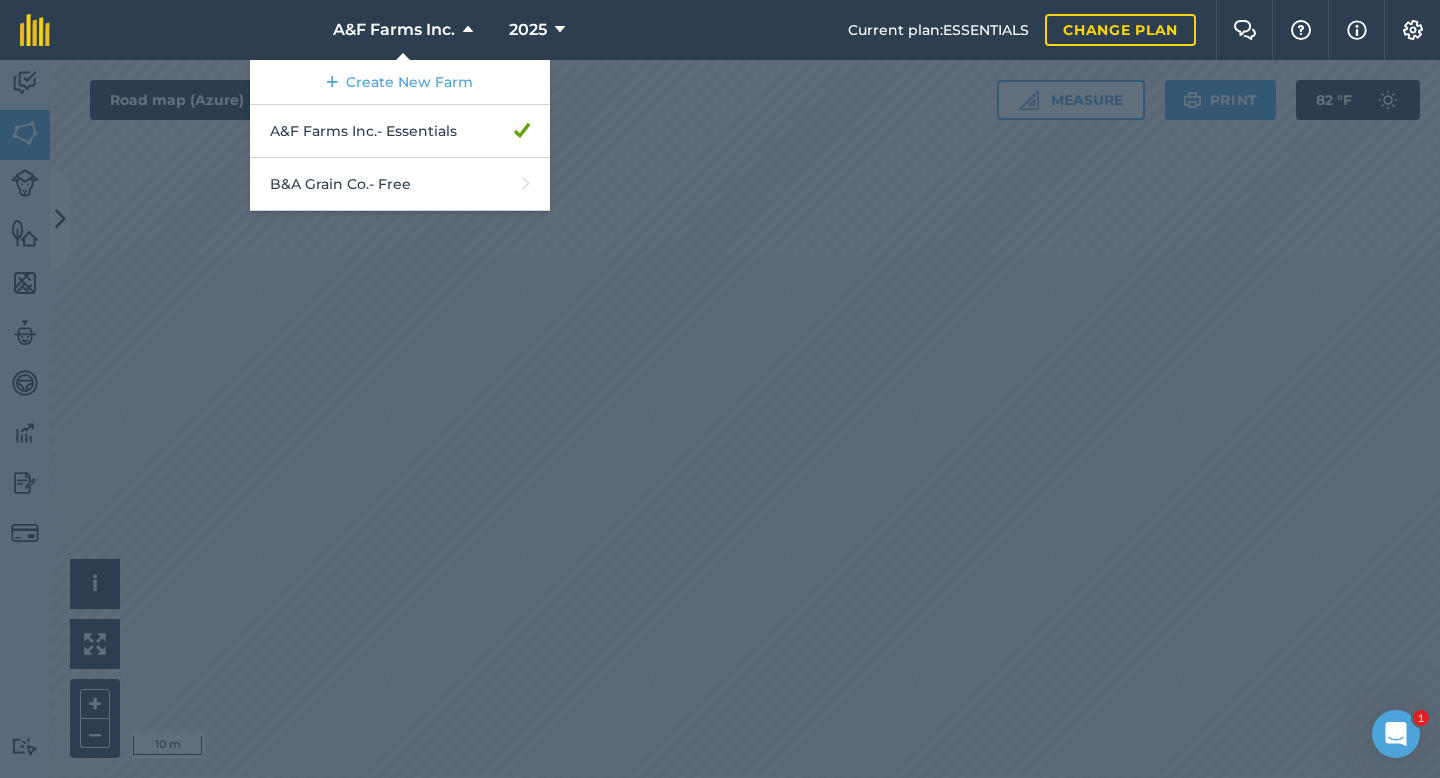 click at bounding box center [720, 419] 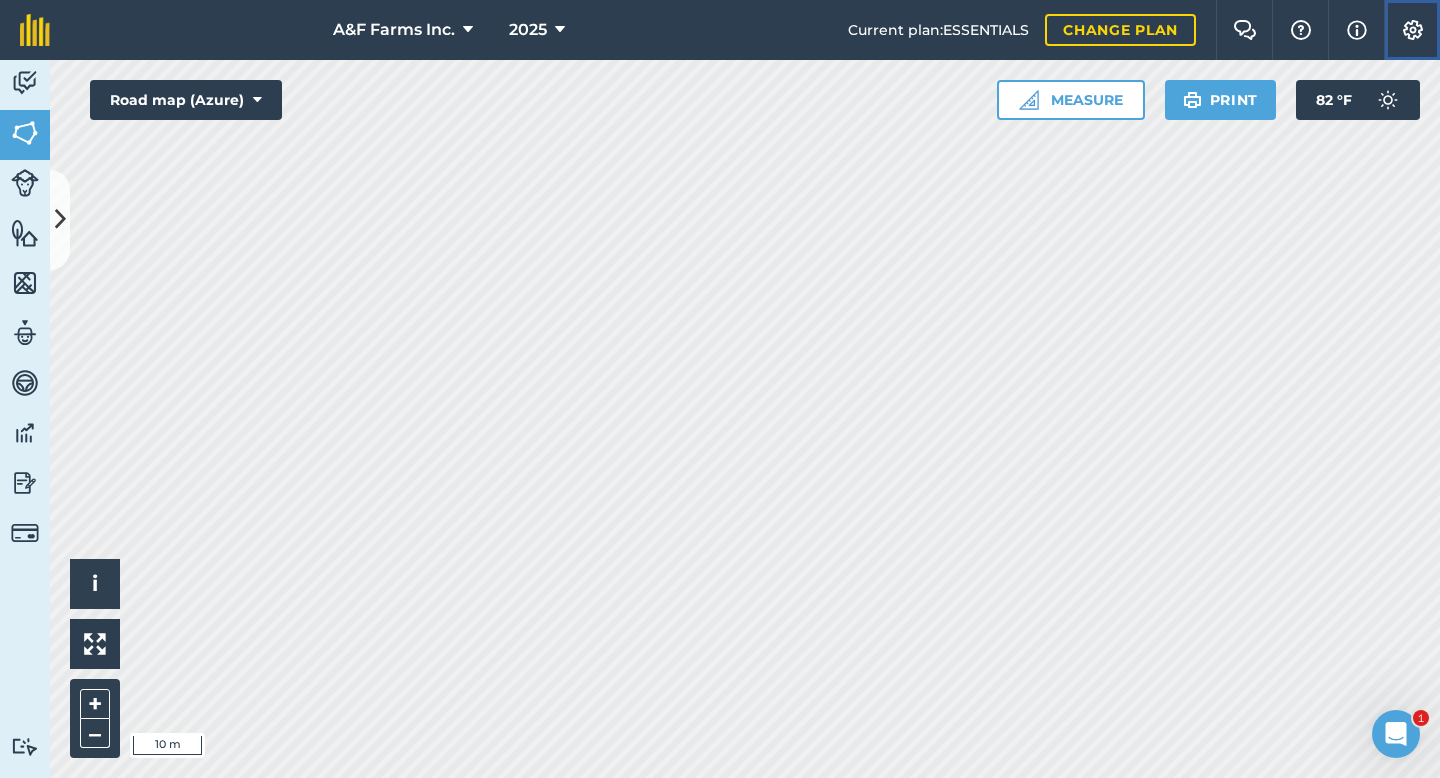 click on "Settings" at bounding box center (1412, 30) 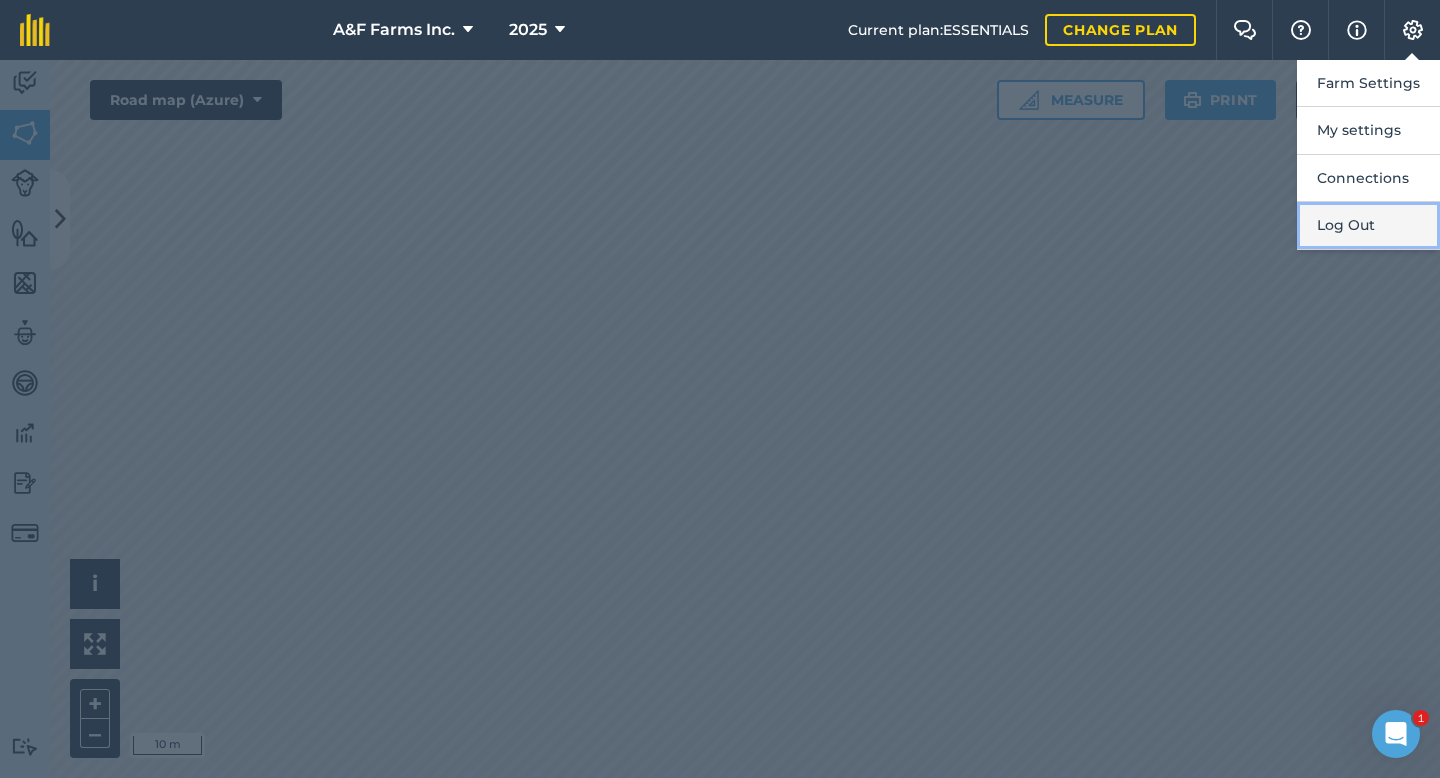 click on "Log Out" at bounding box center [1368, 225] 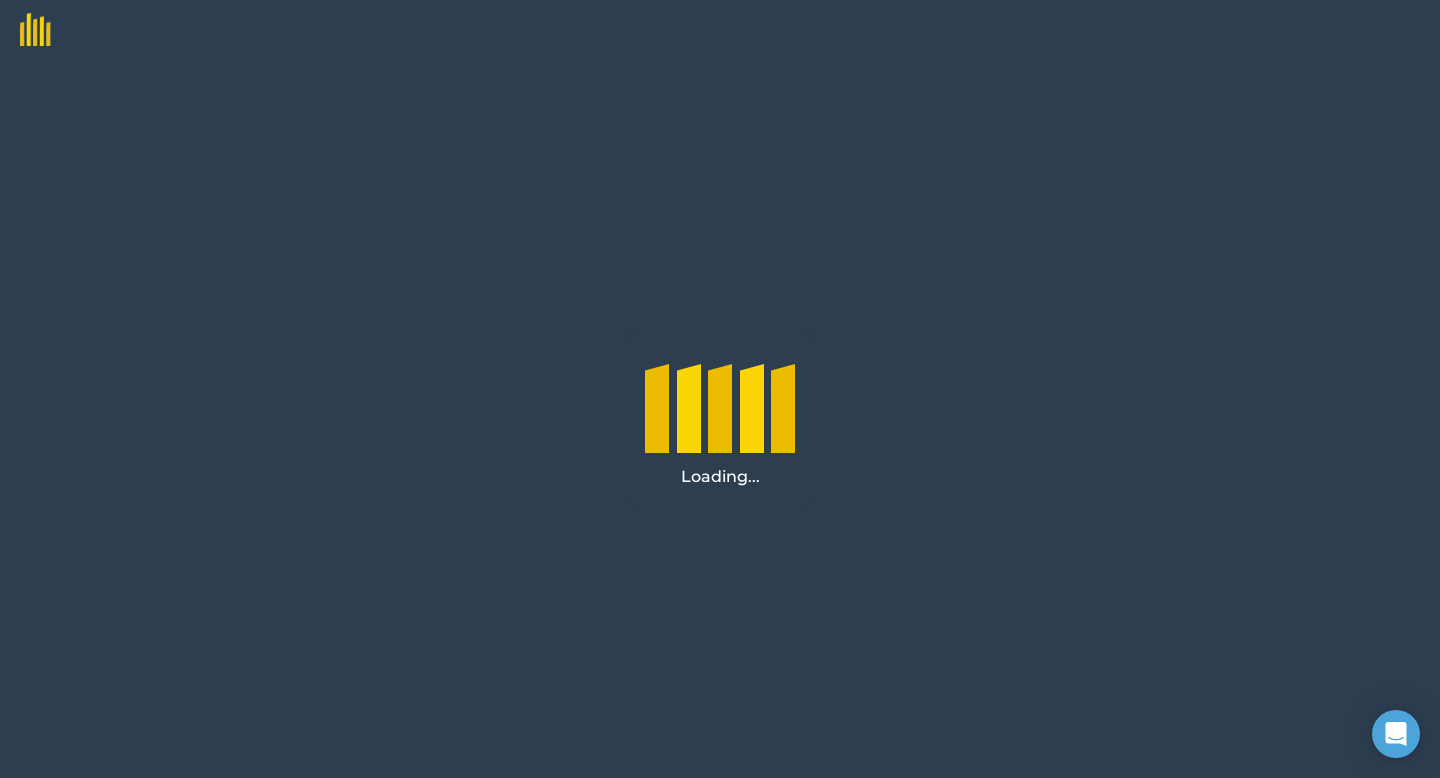 scroll, scrollTop: 0, scrollLeft: 0, axis: both 